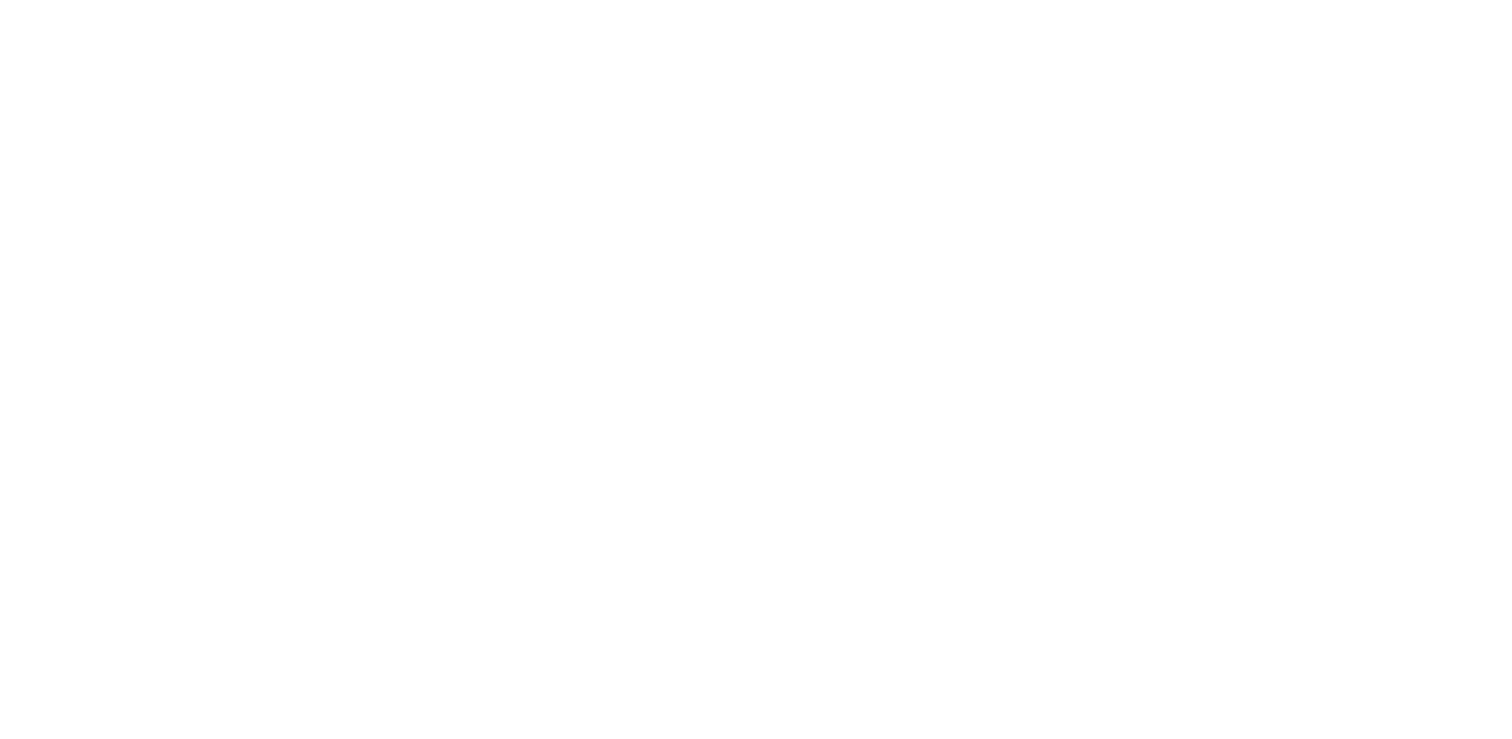 scroll, scrollTop: 0, scrollLeft: 0, axis: both 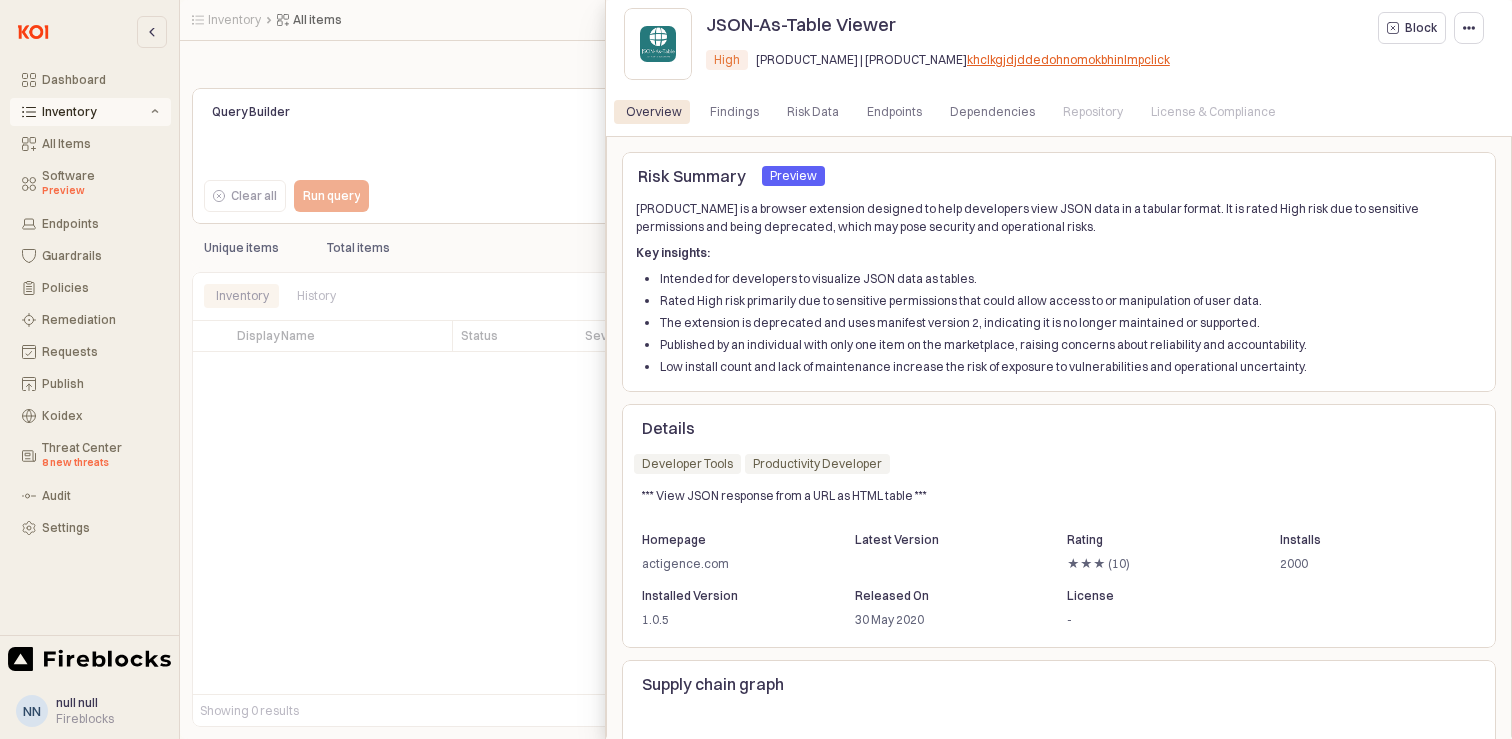 click at bounding box center [756, 369] 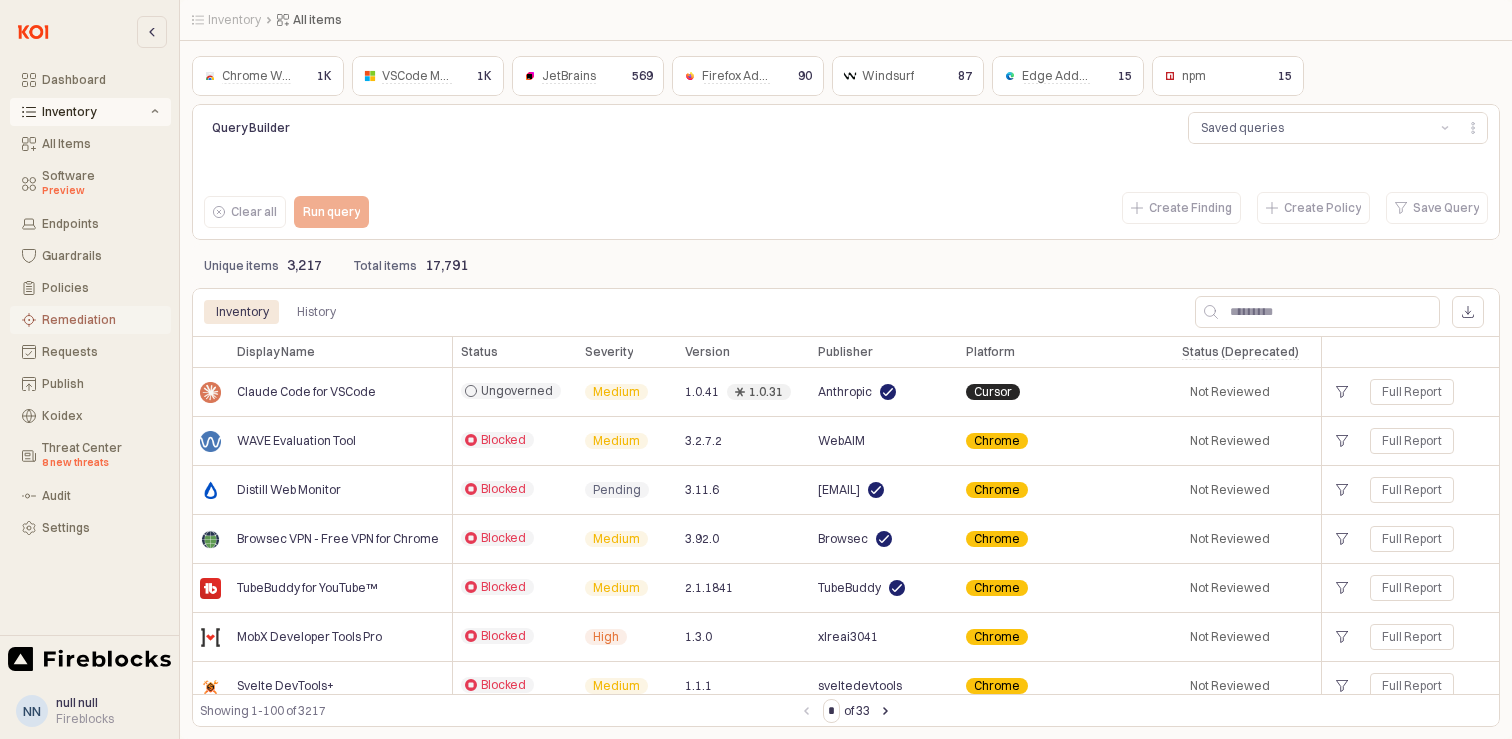 click on "Remediation" at bounding box center [100, 320] 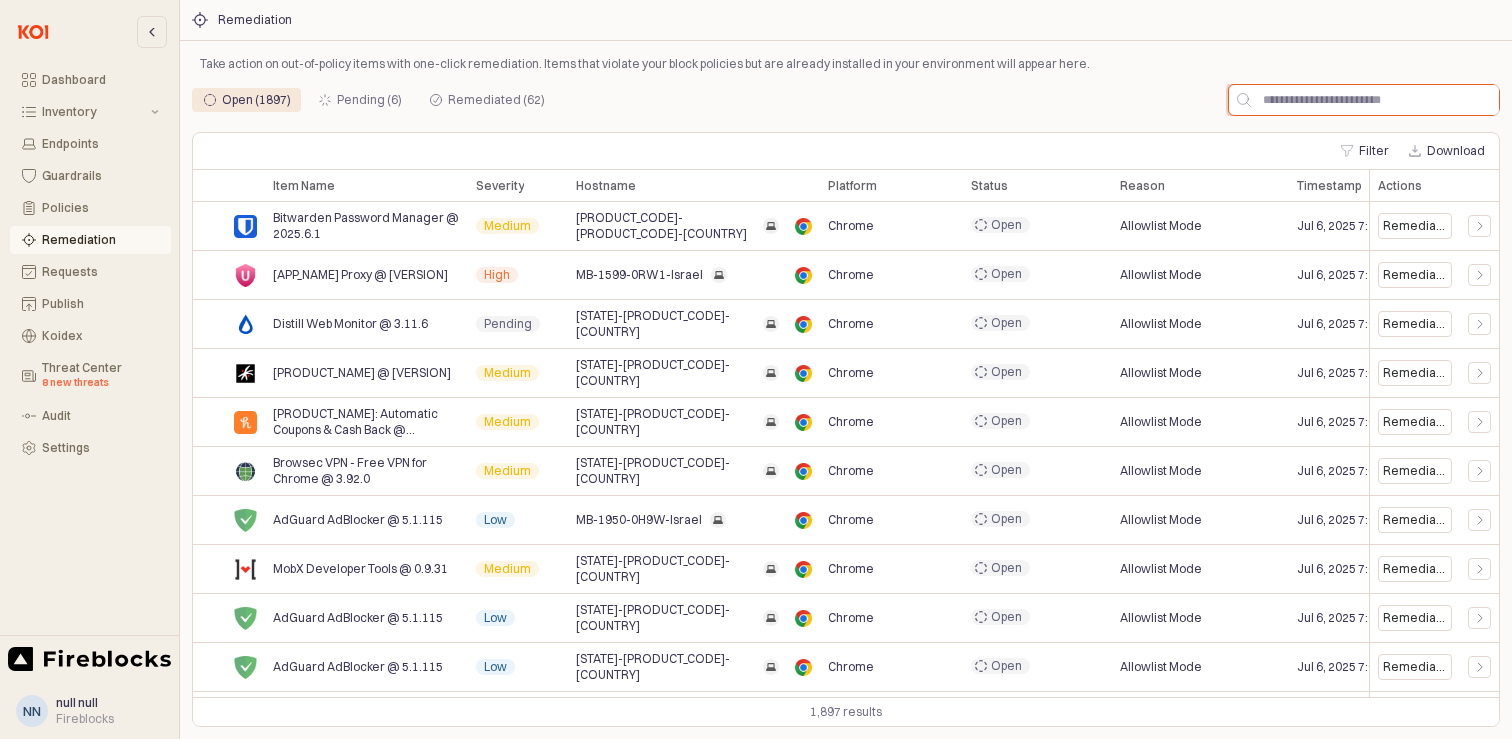 click at bounding box center [1375, 100] 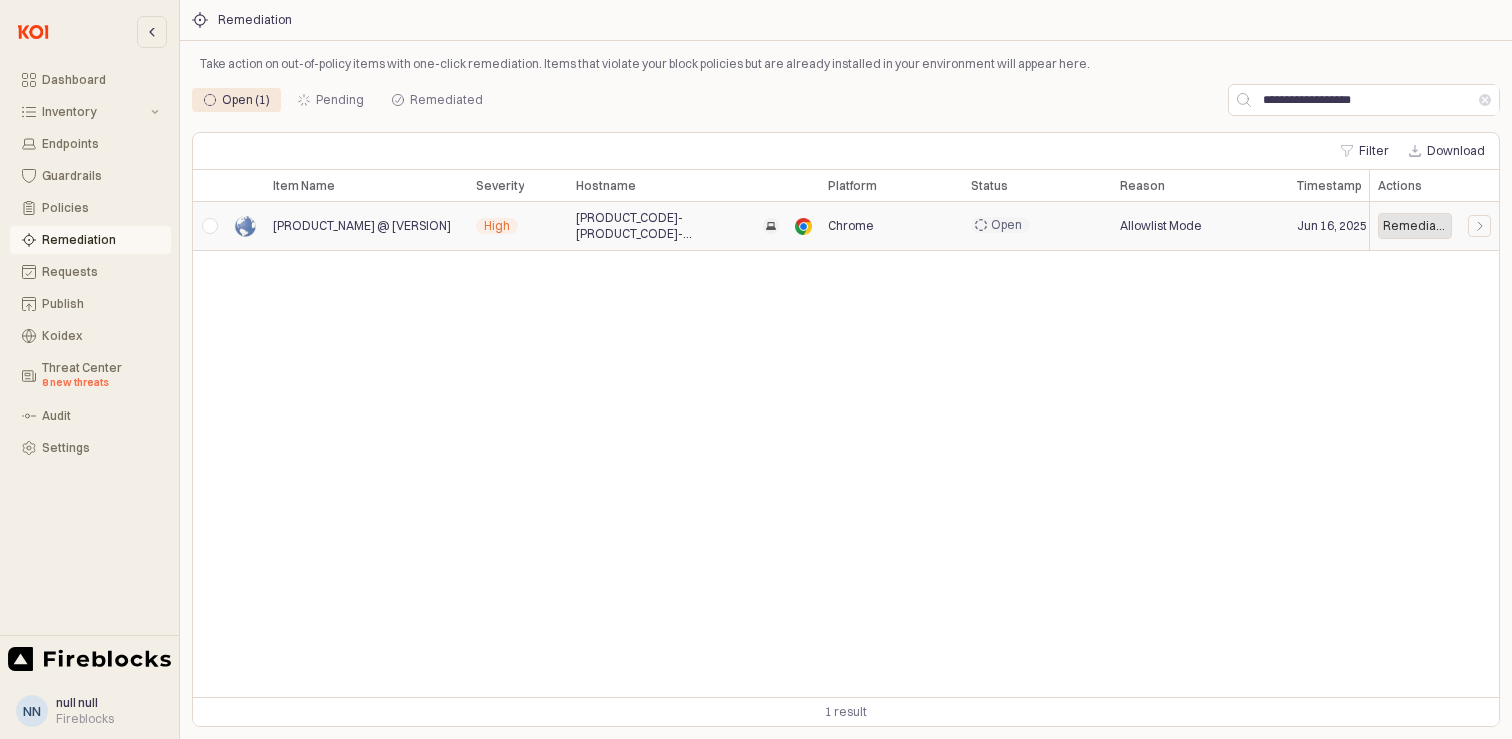 click on "Remediate" at bounding box center (1415, 226) 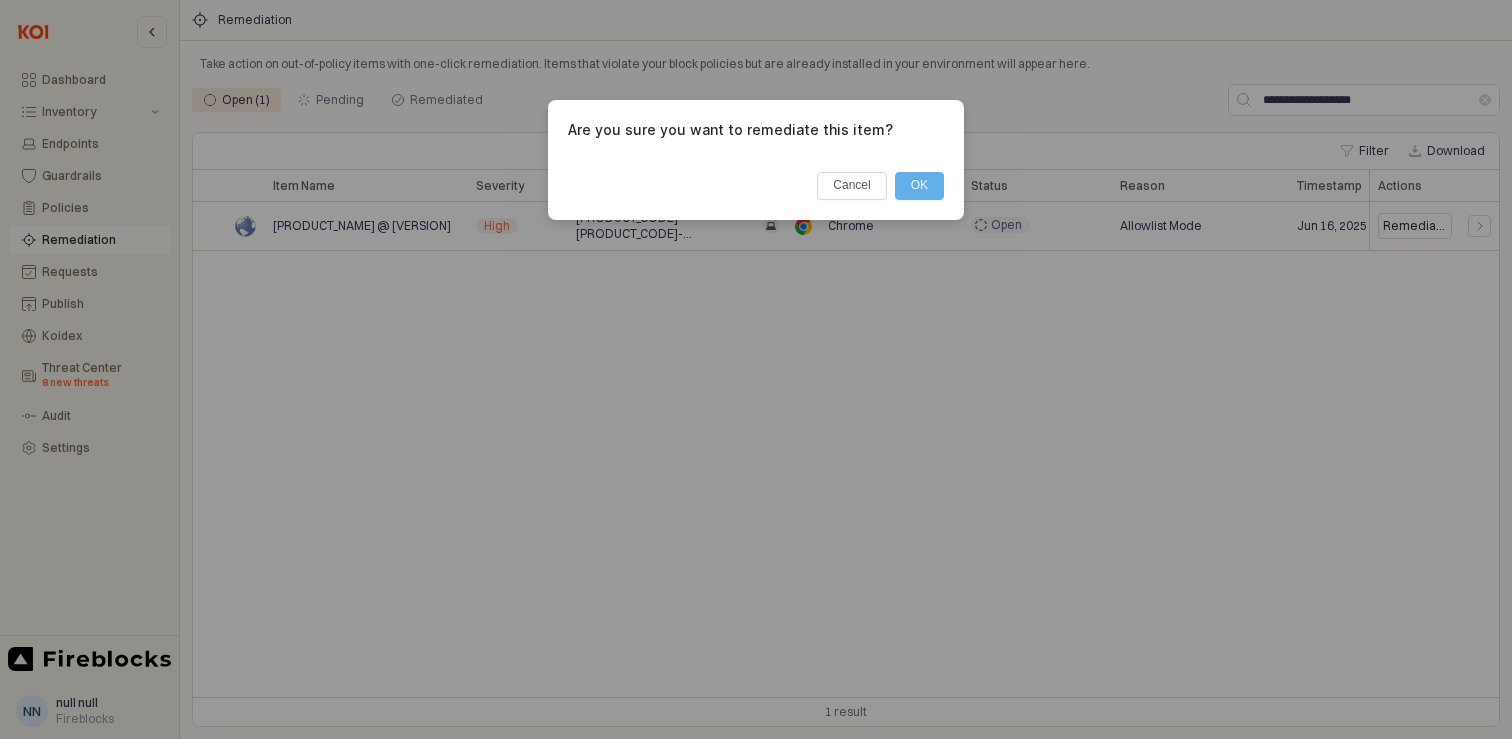 click on "OK" at bounding box center (919, 186) 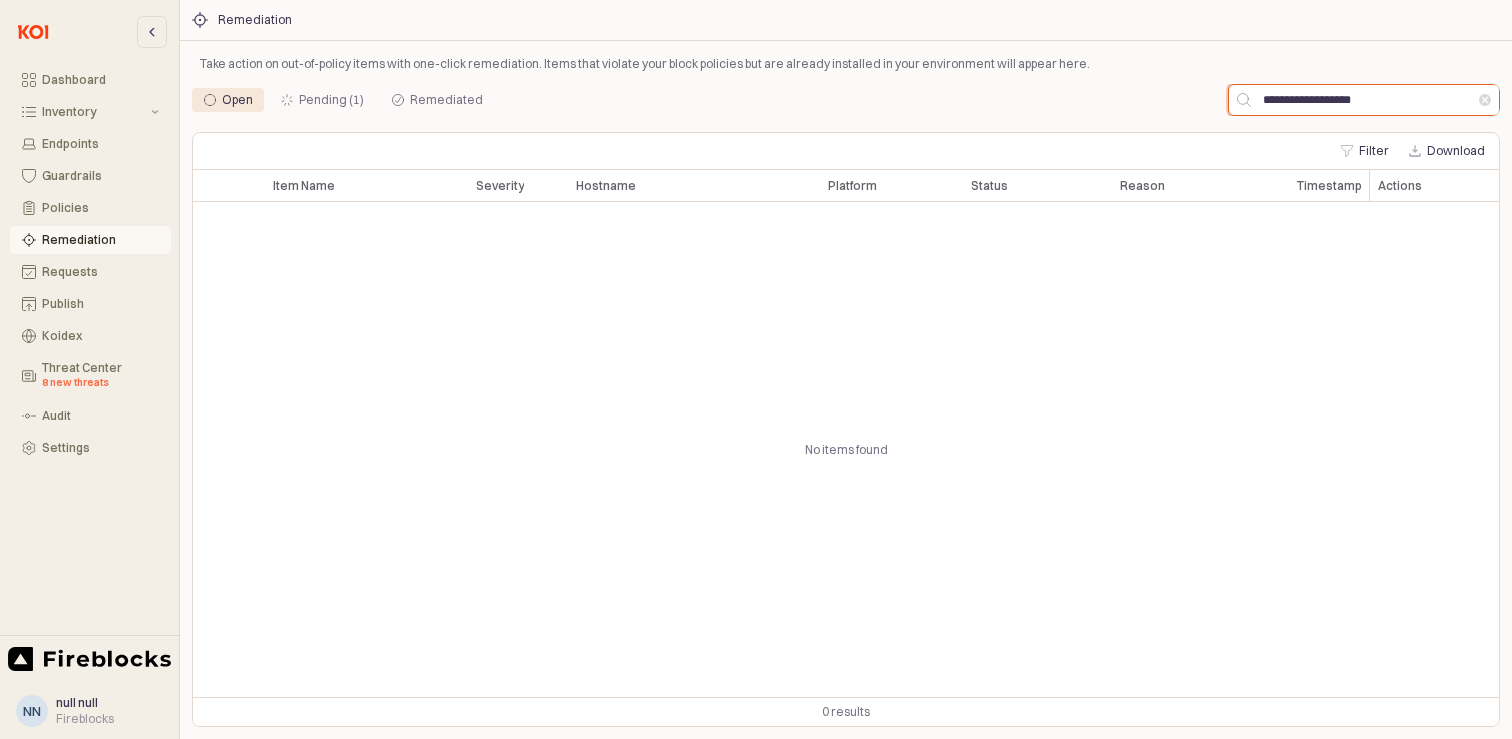click on "**********" at bounding box center (1365, 100) 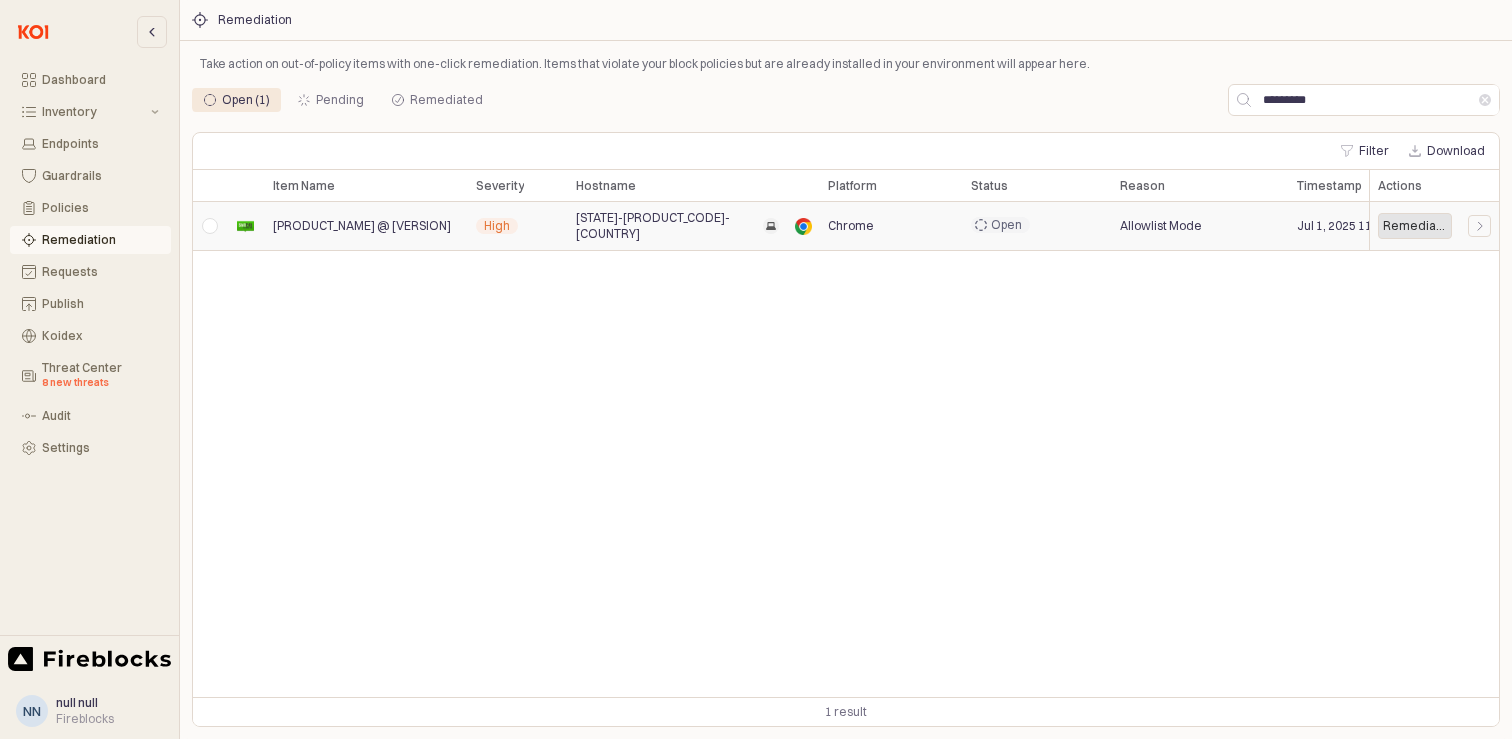 click on "Remediate" at bounding box center [1415, 226] 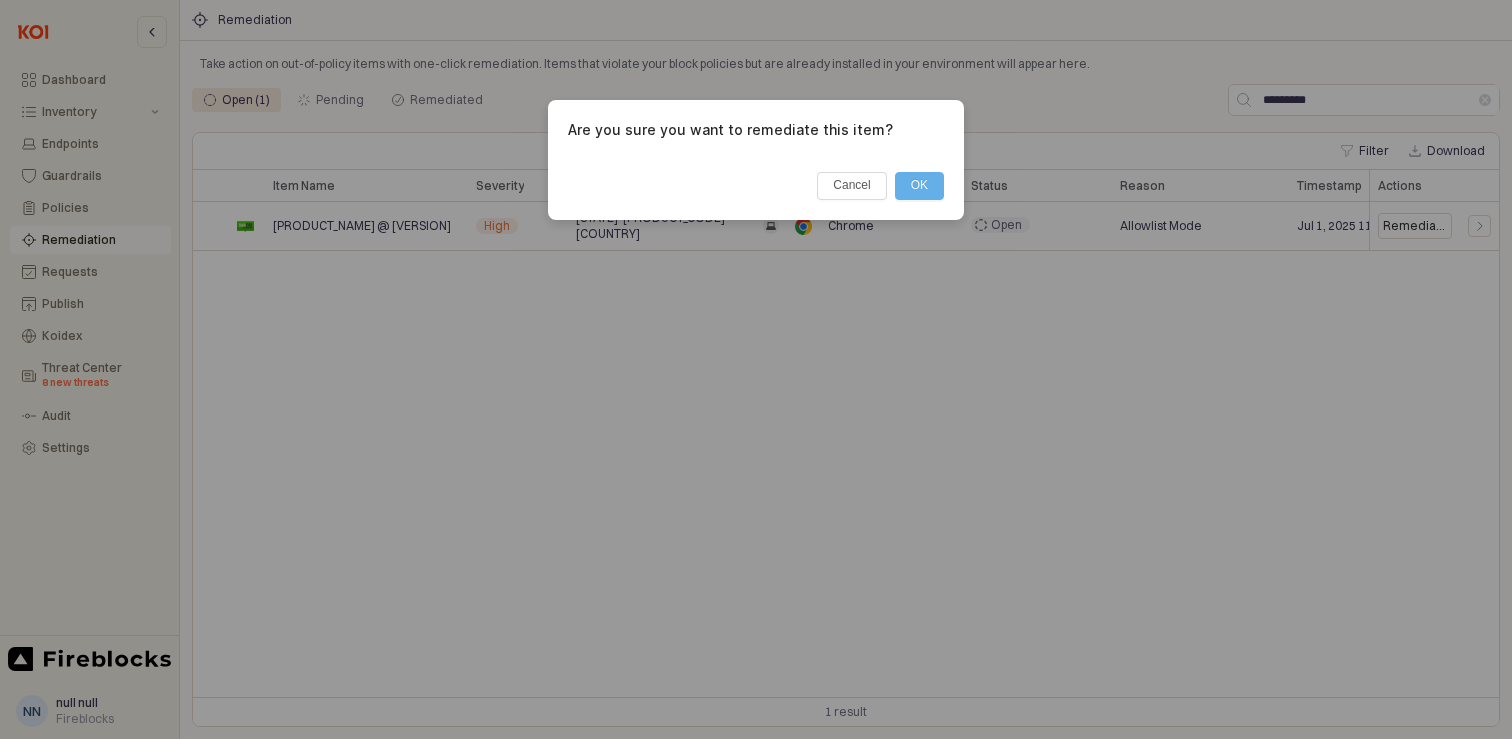 click on "OK" at bounding box center (919, 186) 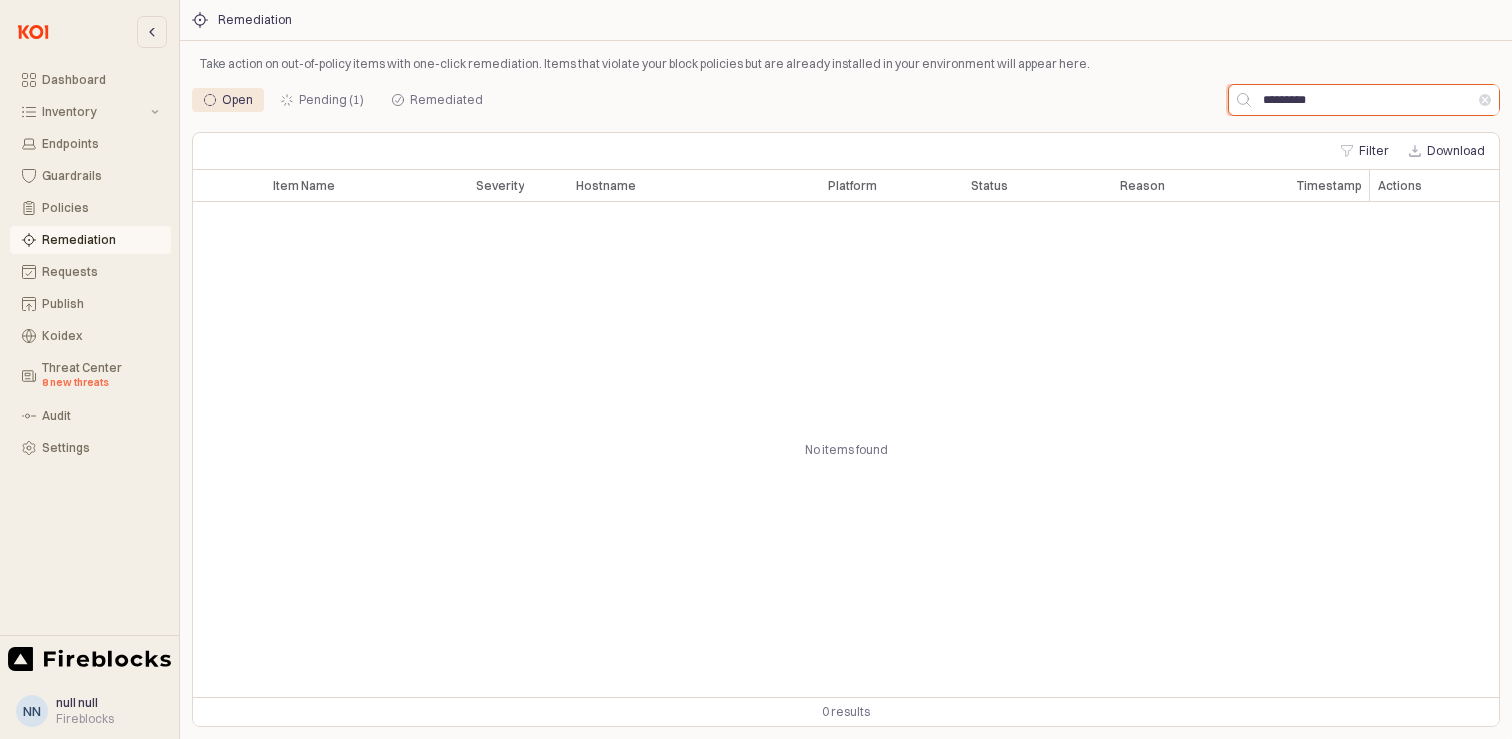 click on "*********" at bounding box center (1365, 100) 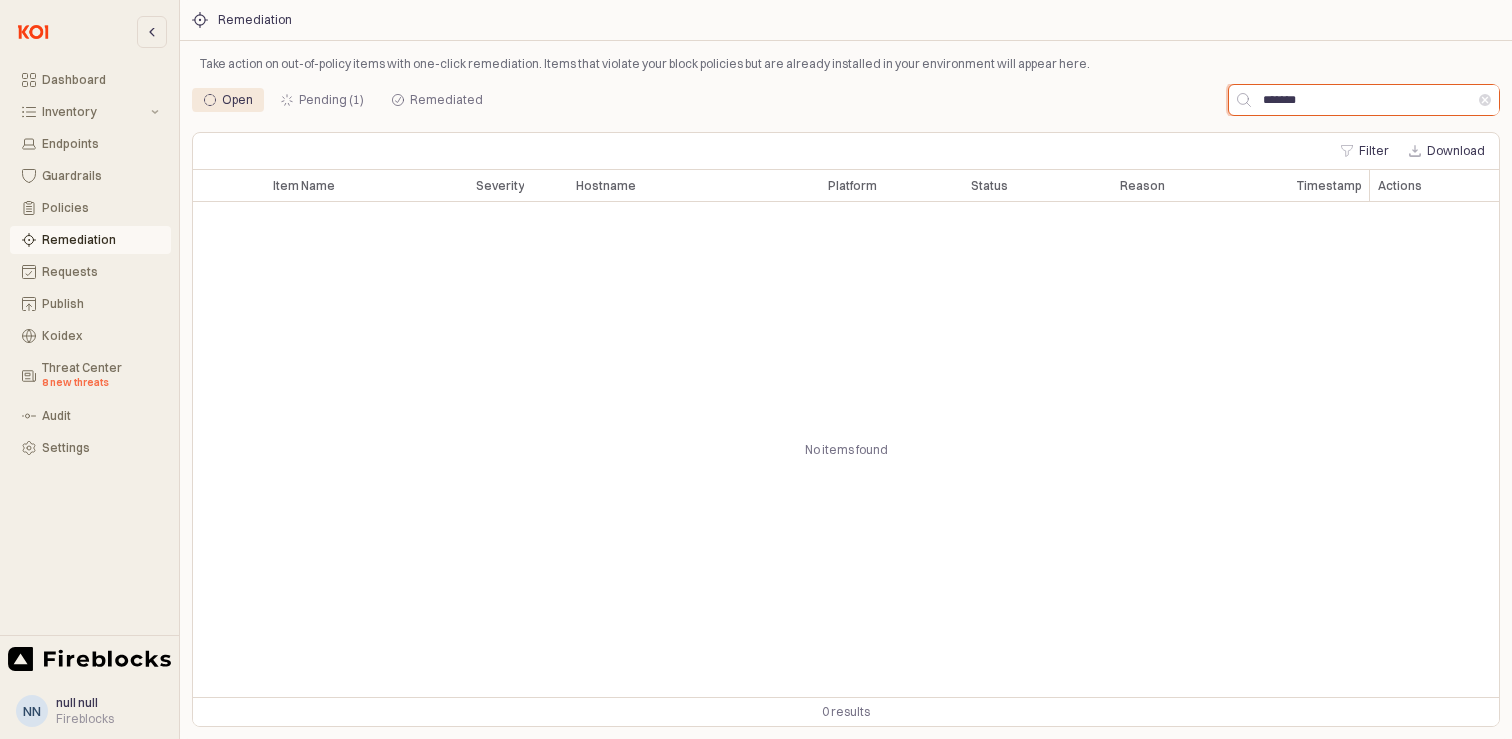 type on "*******" 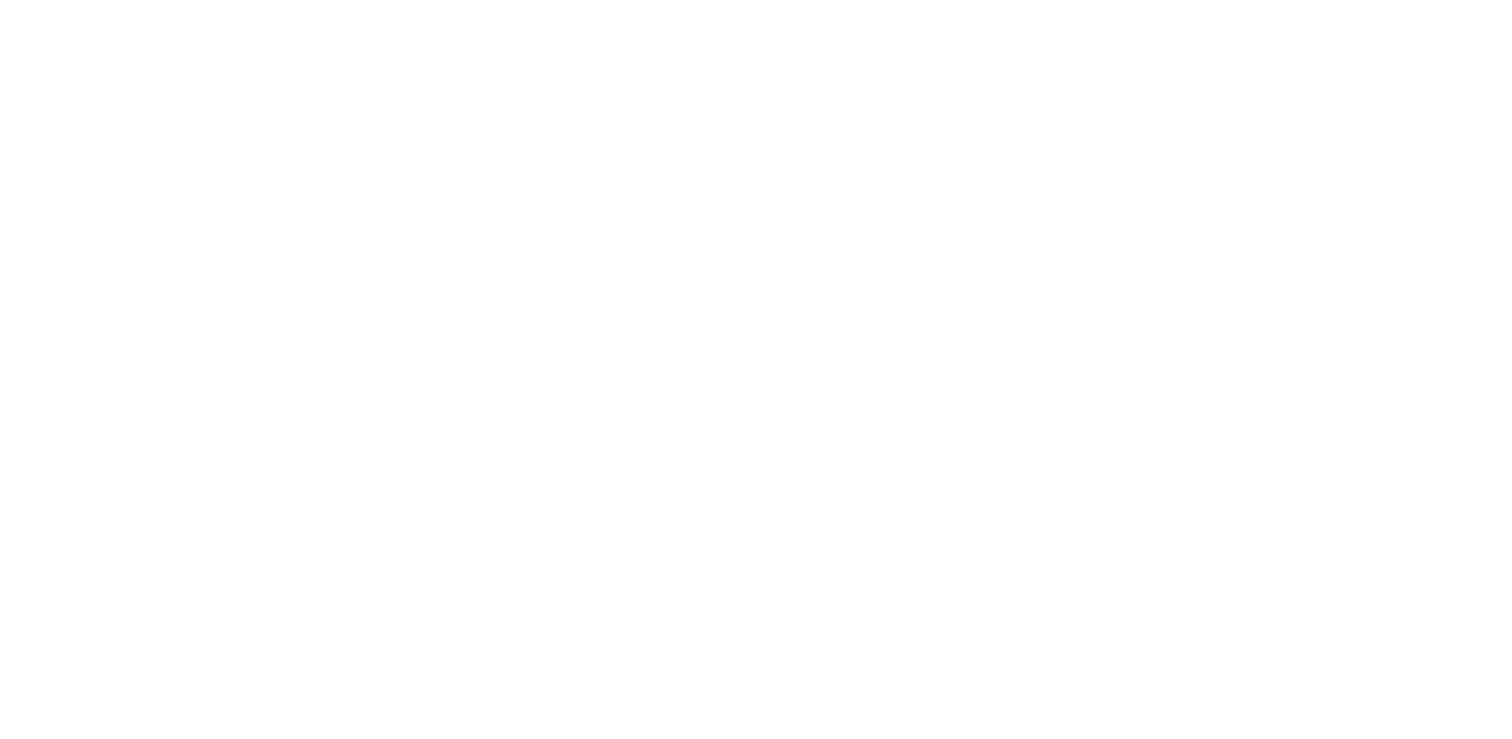 scroll, scrollTop: 0, scrollLeft: 0, axis: both 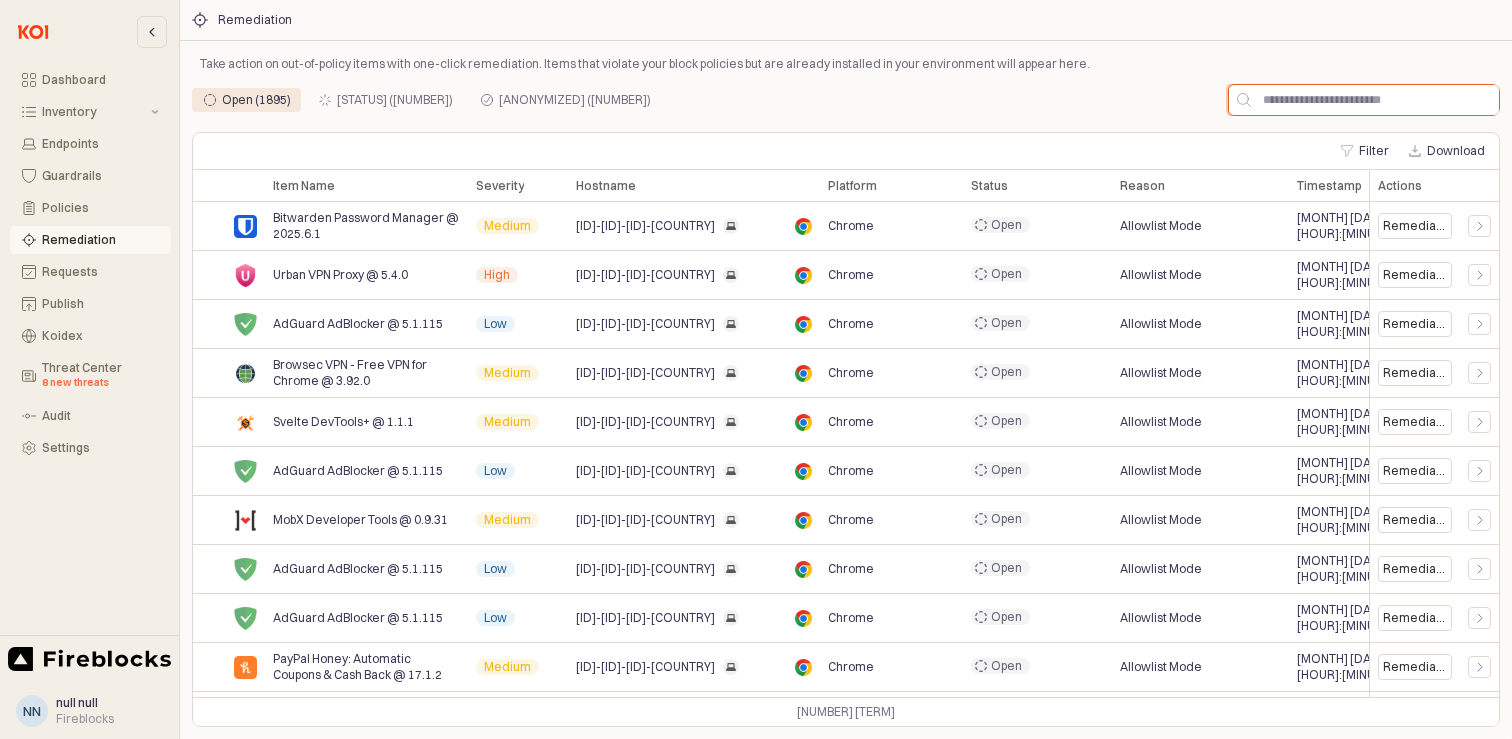 click at bounding box center (1375, 100) 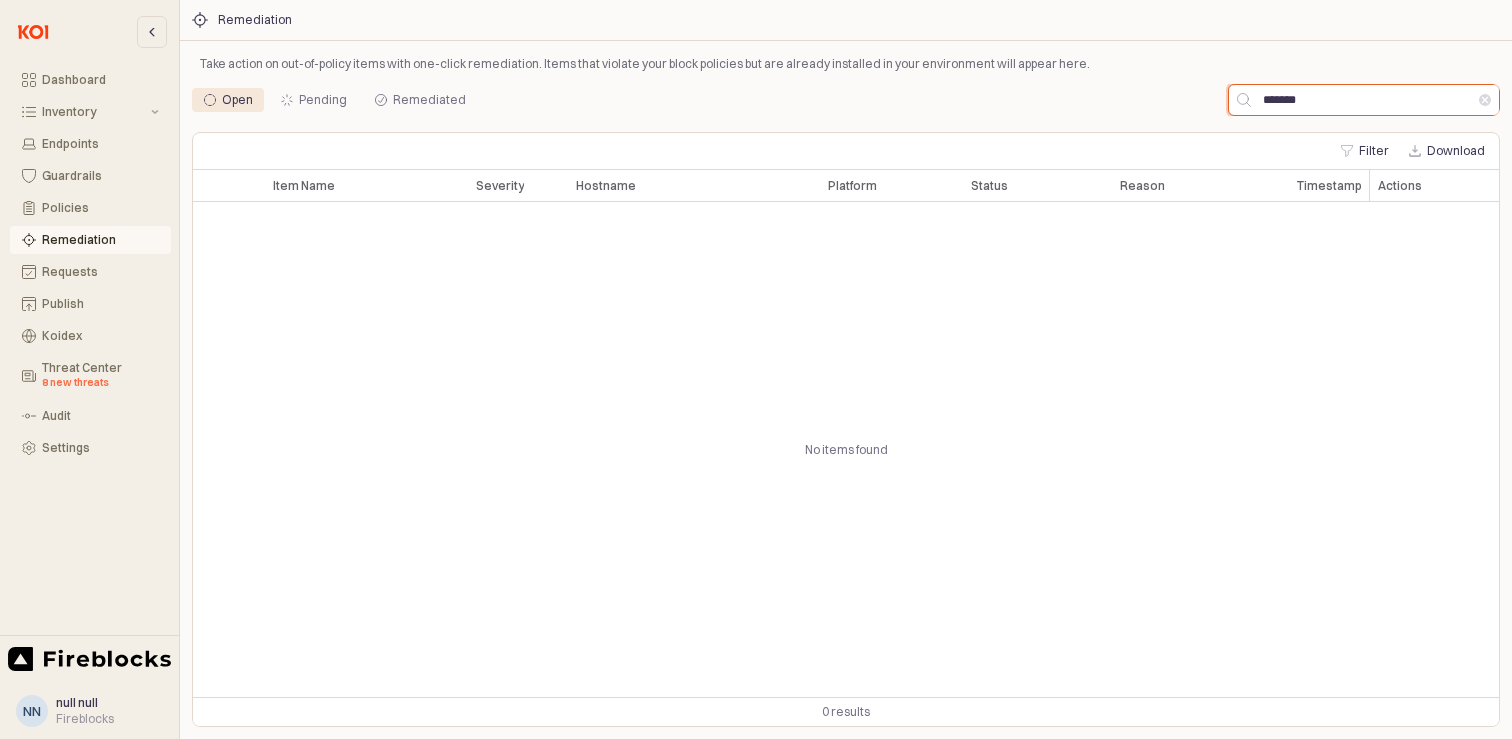 click on "*******" at bounding box center (1365, 100) 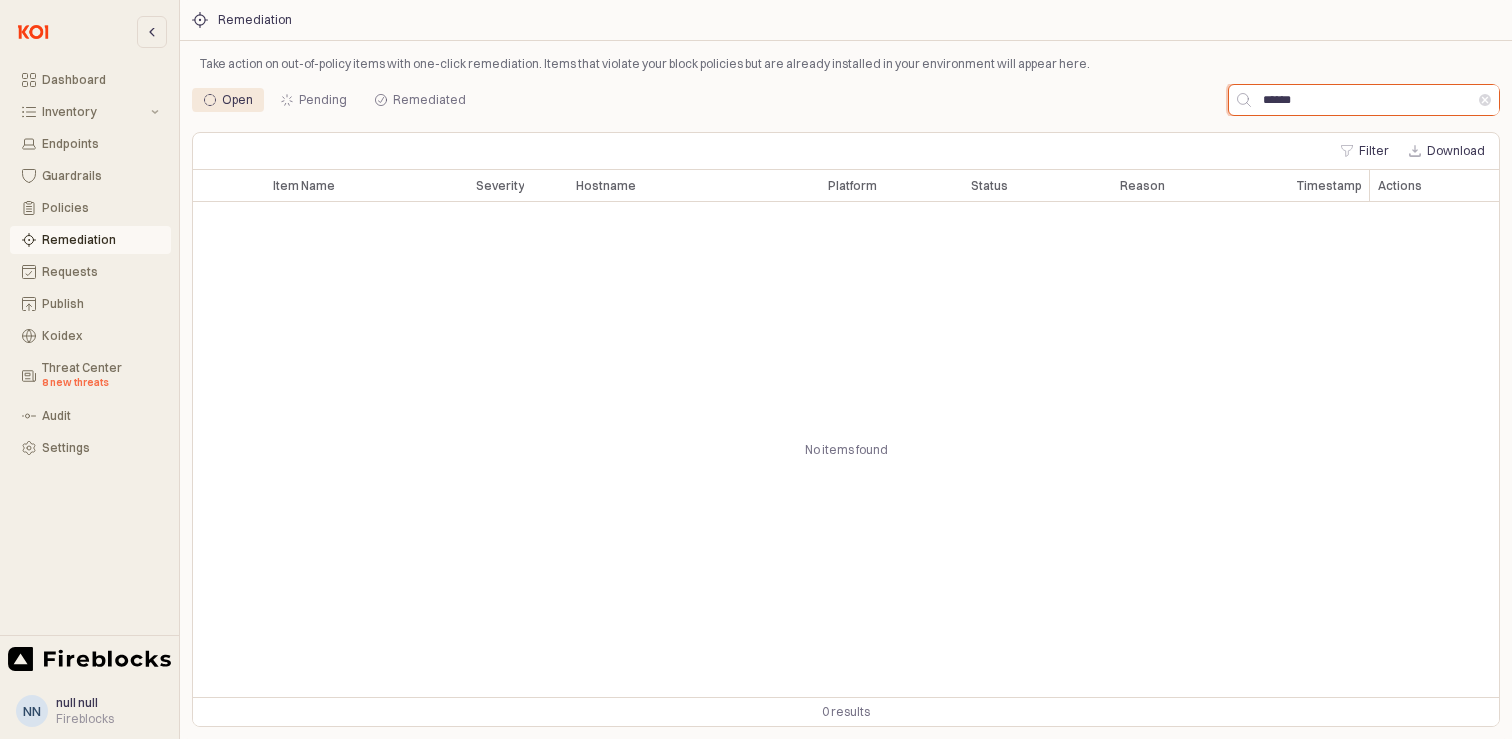 type on "******" 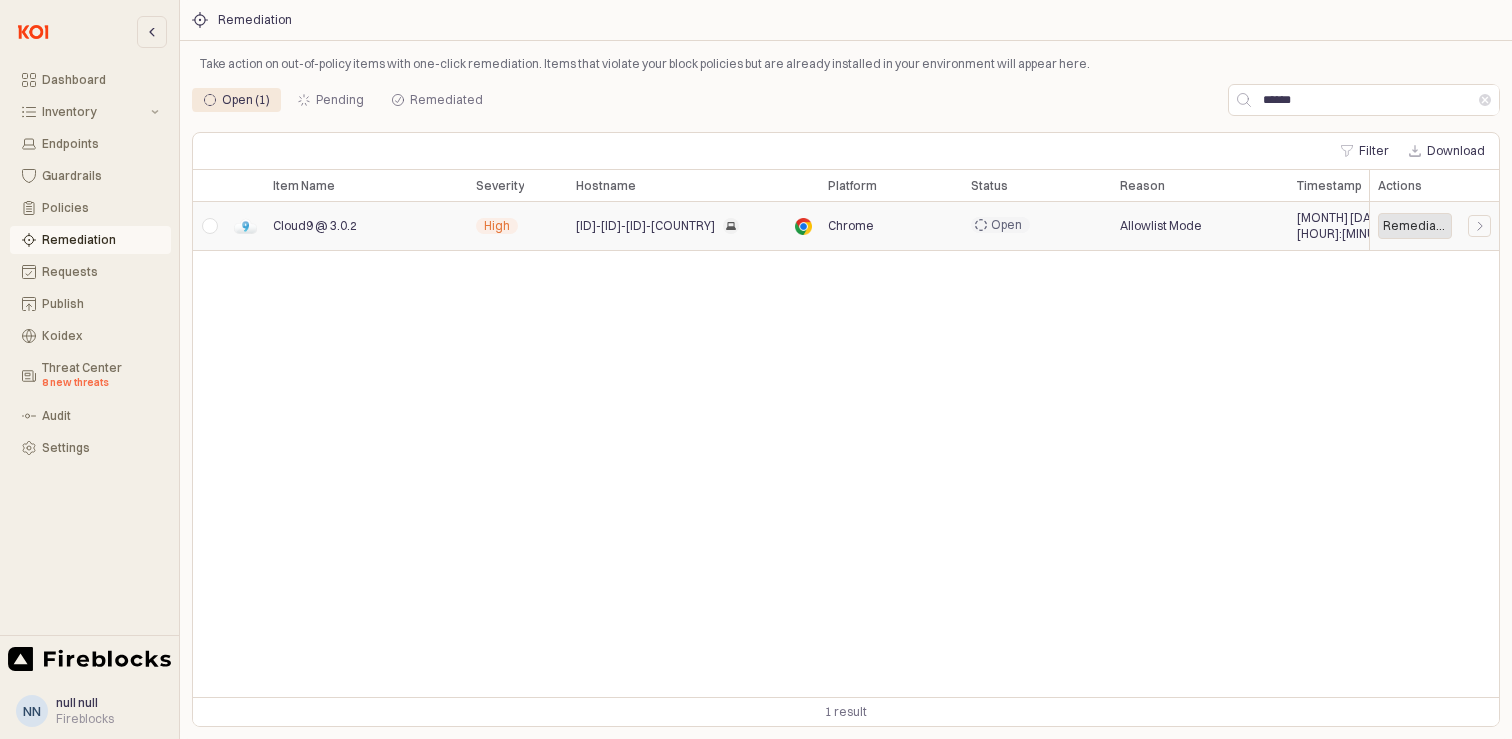 click on "Remediate" at bounding box center [1415, 226] 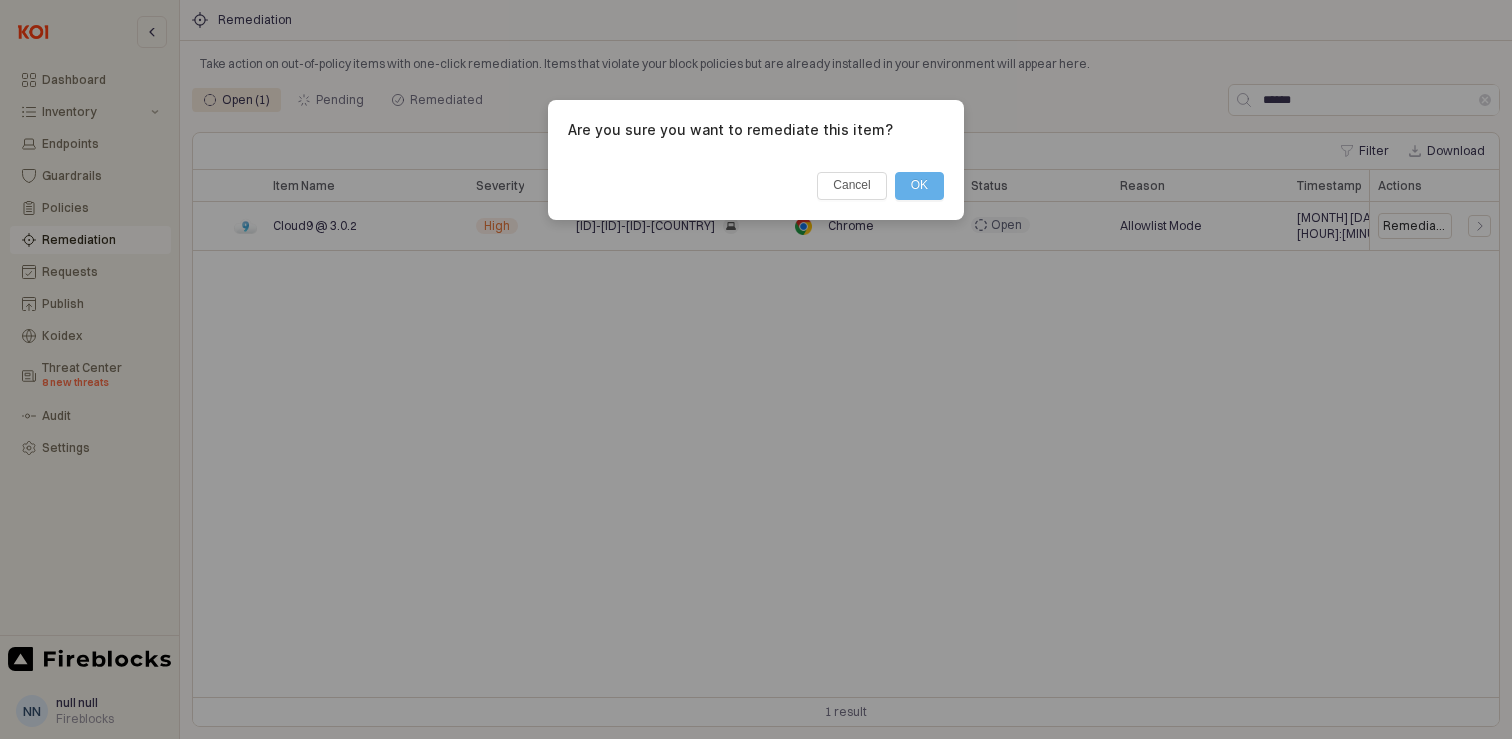 click on "OK" at bounding box center (919, 186) 